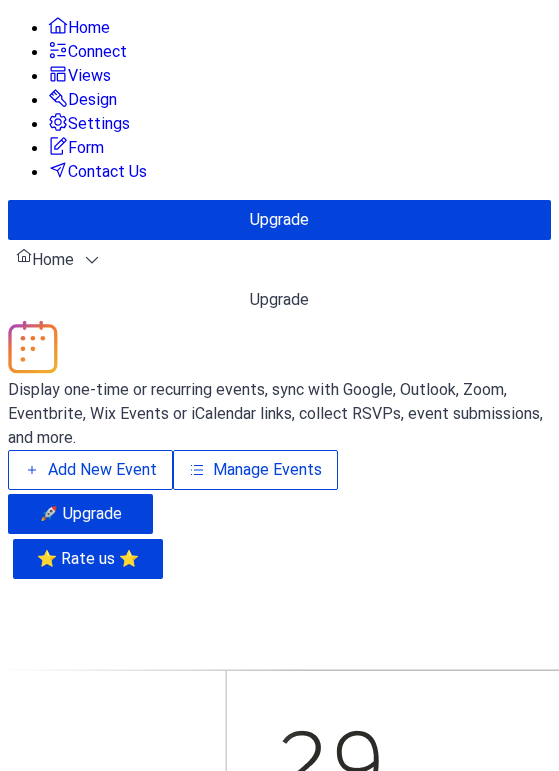 scroll, scrollTop: 0, scrollLeft: 0, axis: both 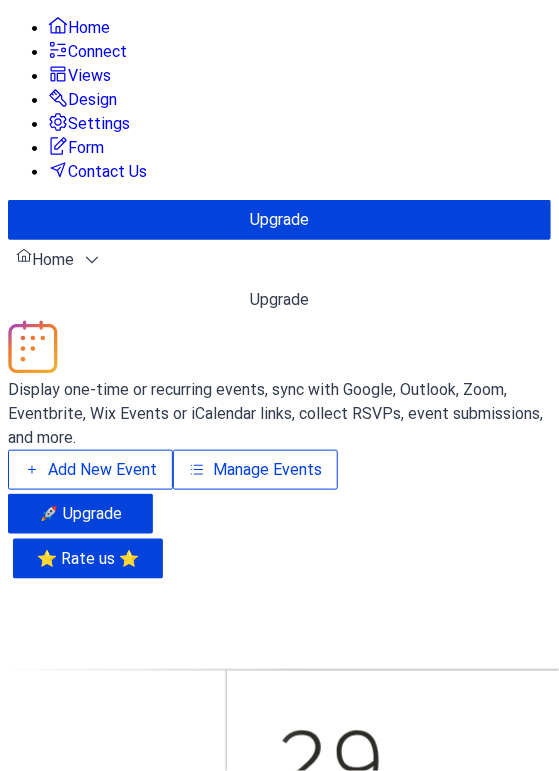 click on "Manage Events" at bounding box center (255, 470) 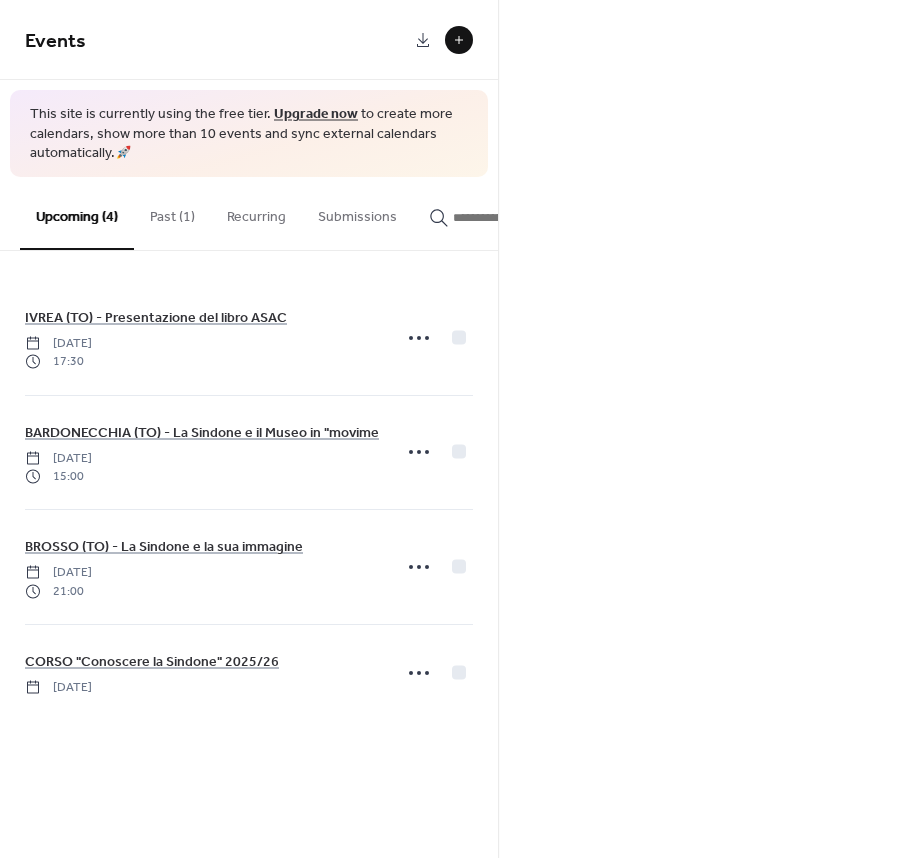 scroll, scrollTop: 0, scrollLeft: 0, axis: both 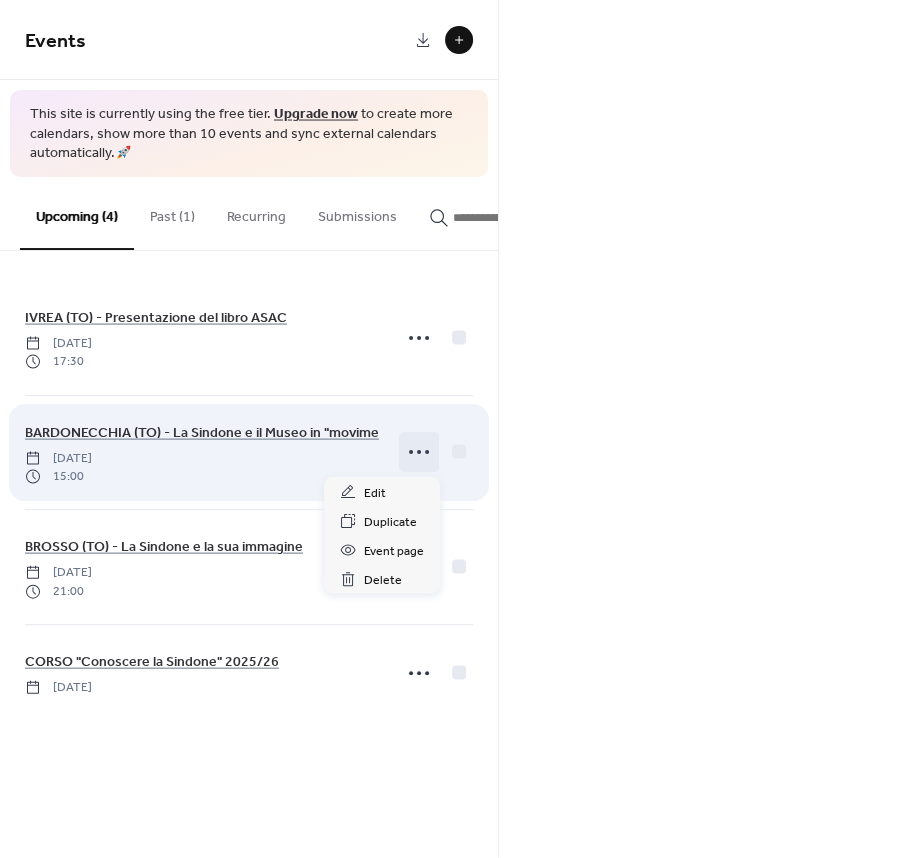click 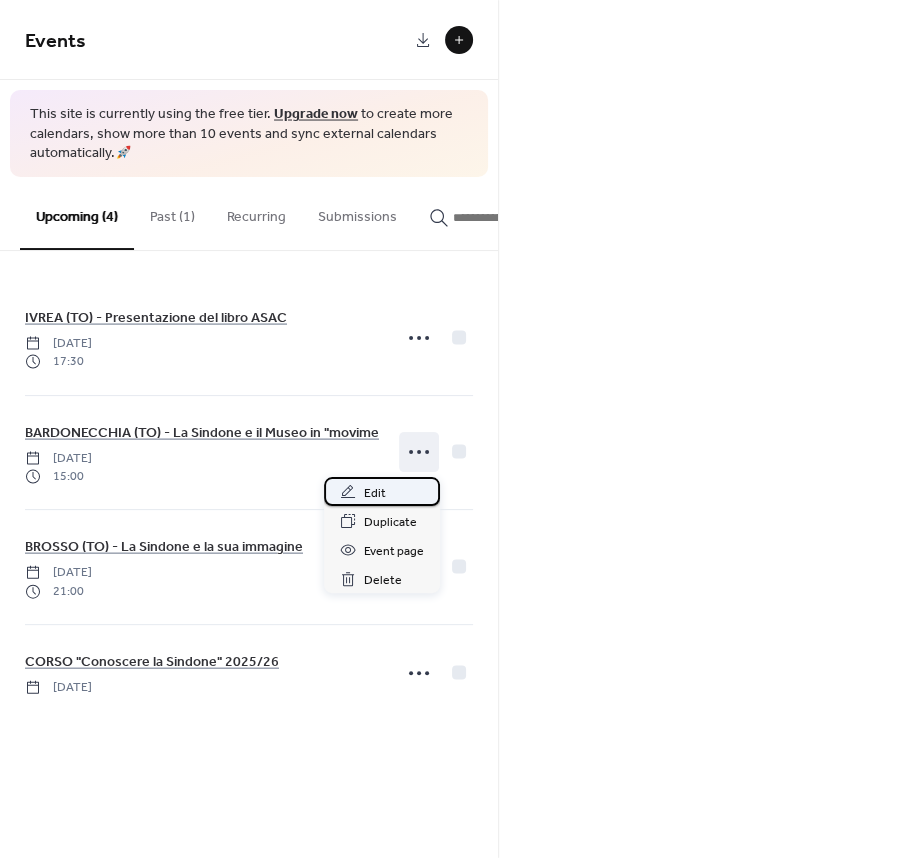 click on "Edit" at bounding box center [375, 493] 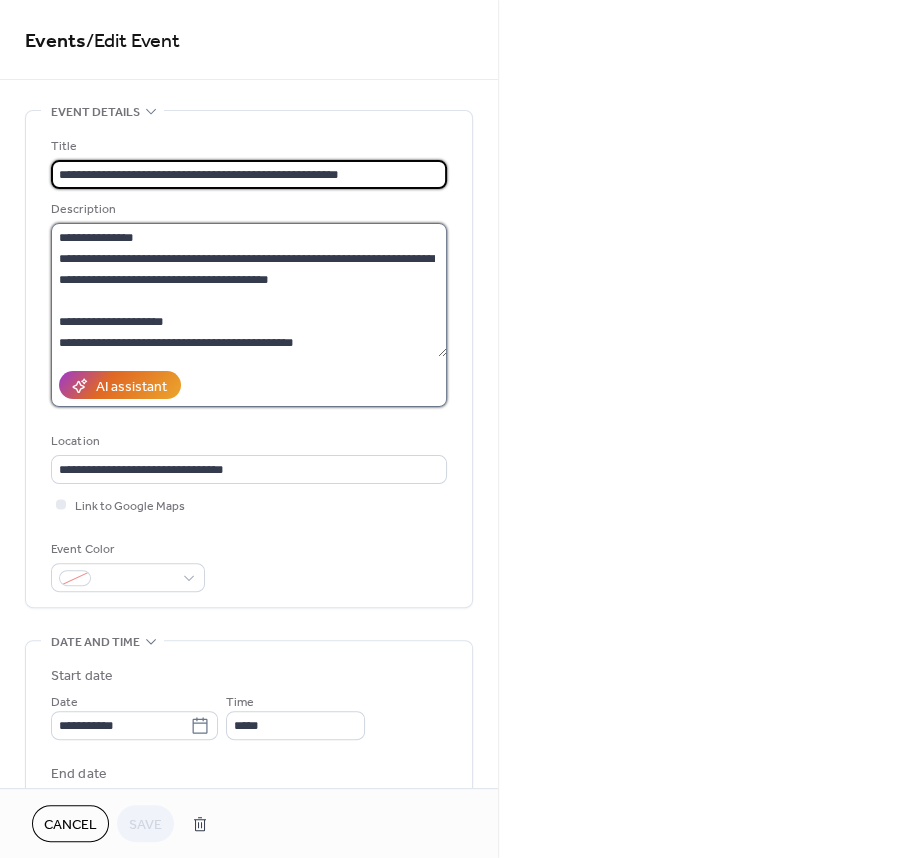 click on "**********" at bounding box center [249, 290] 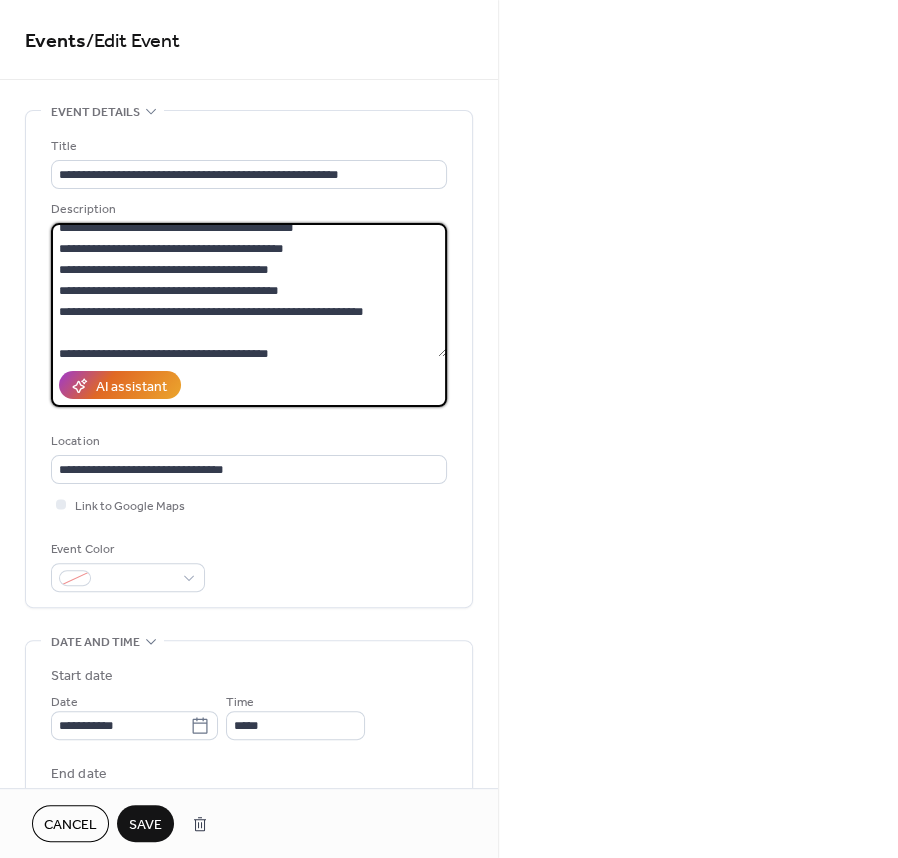 scroll, scrollTop: 16, scrollLeft: 0, axis: vertical 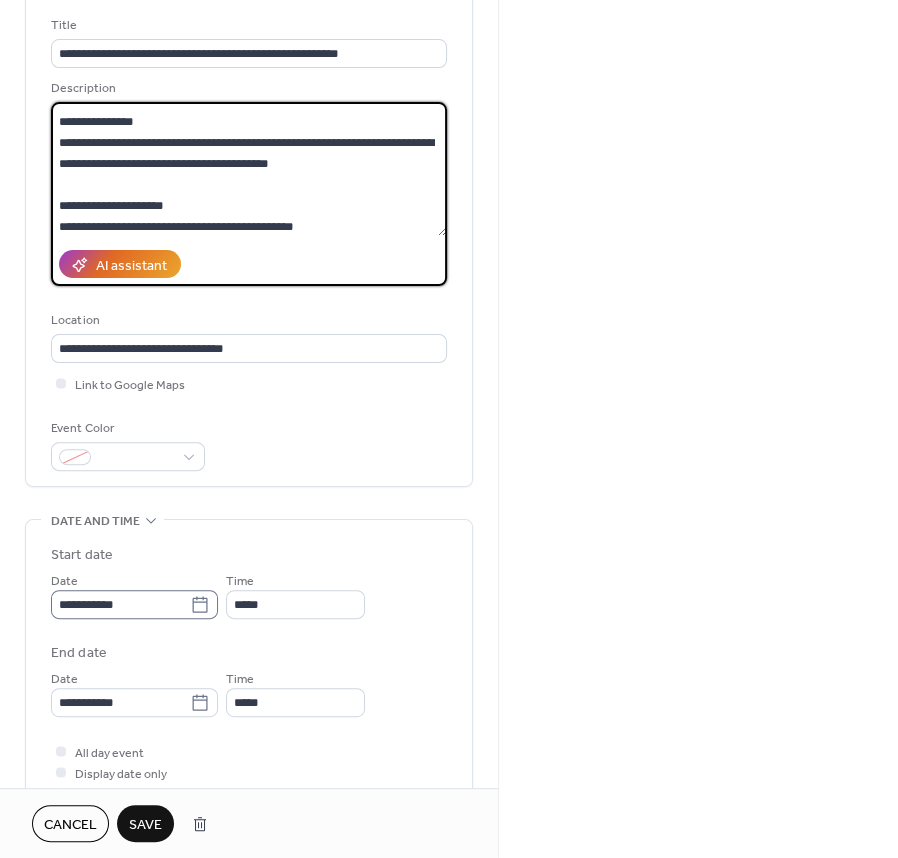type on "**********" 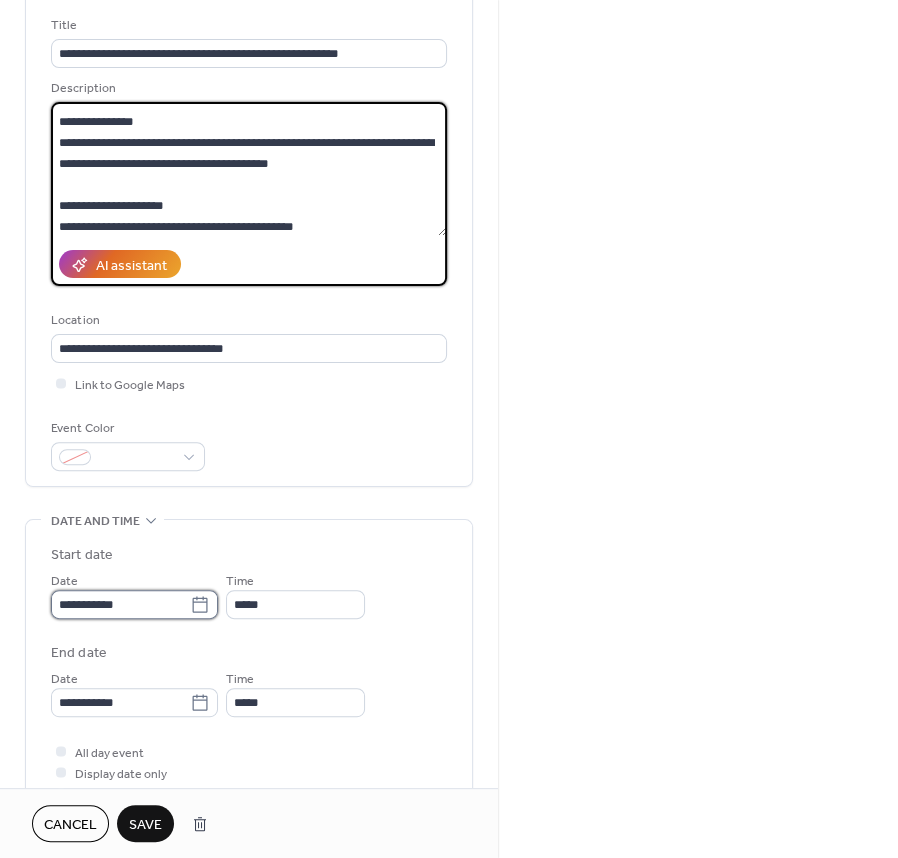 click on "**********" at bounding box center (120, 604) 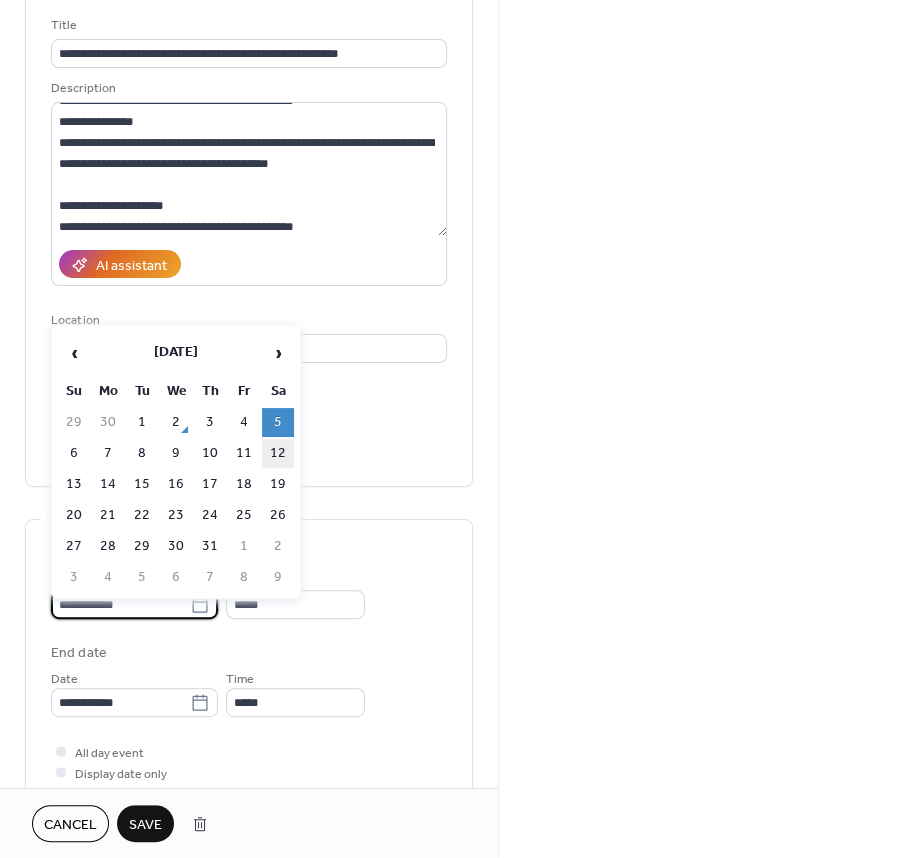 click on "12" at bounding box center (278, 453) 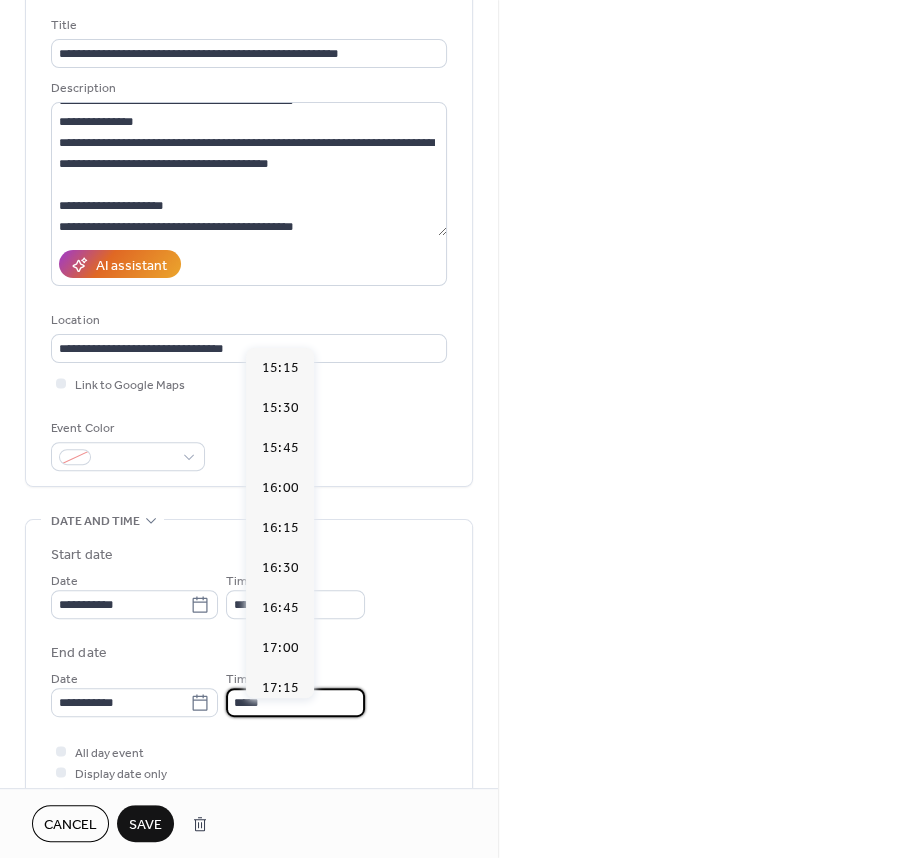 click on "*****" at bounding box center [295, 702] 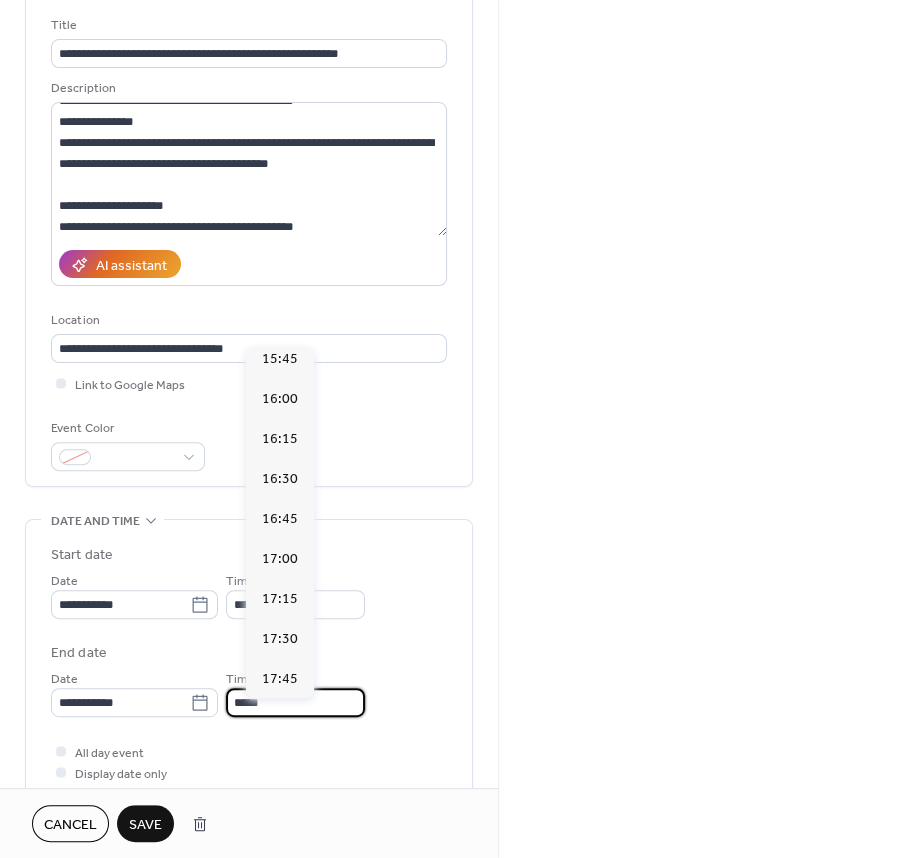 scroll, scrollTop: 57, scrollLeft: 0, axis: vertical 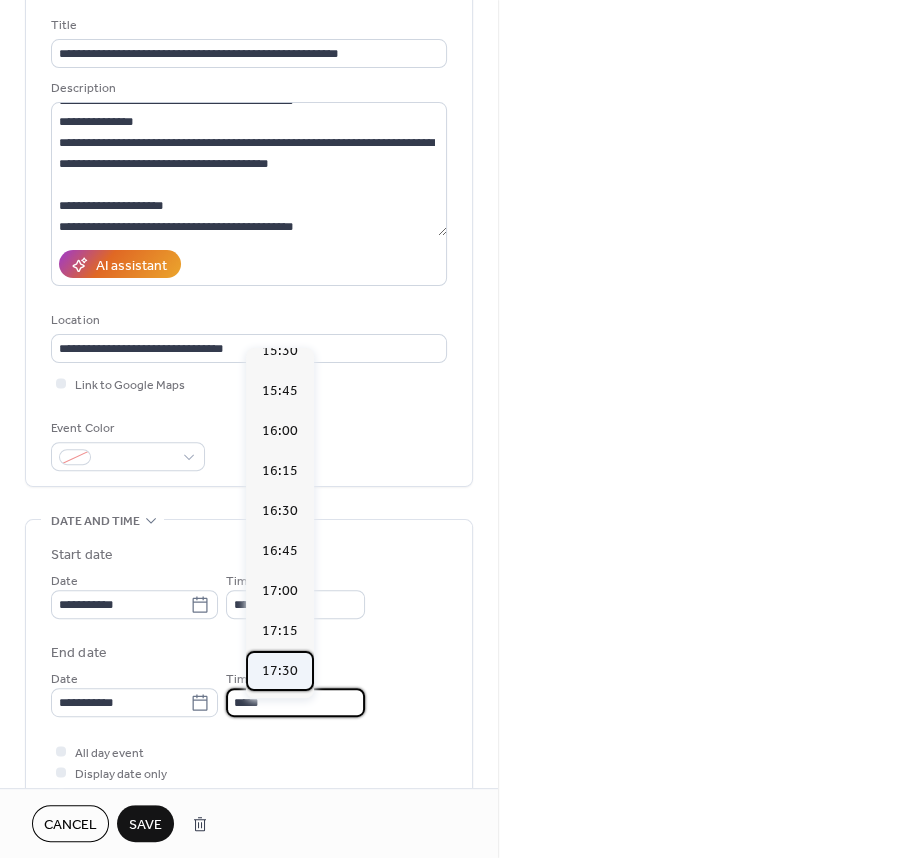 click on "17:30" at bounding box center [280, 671] 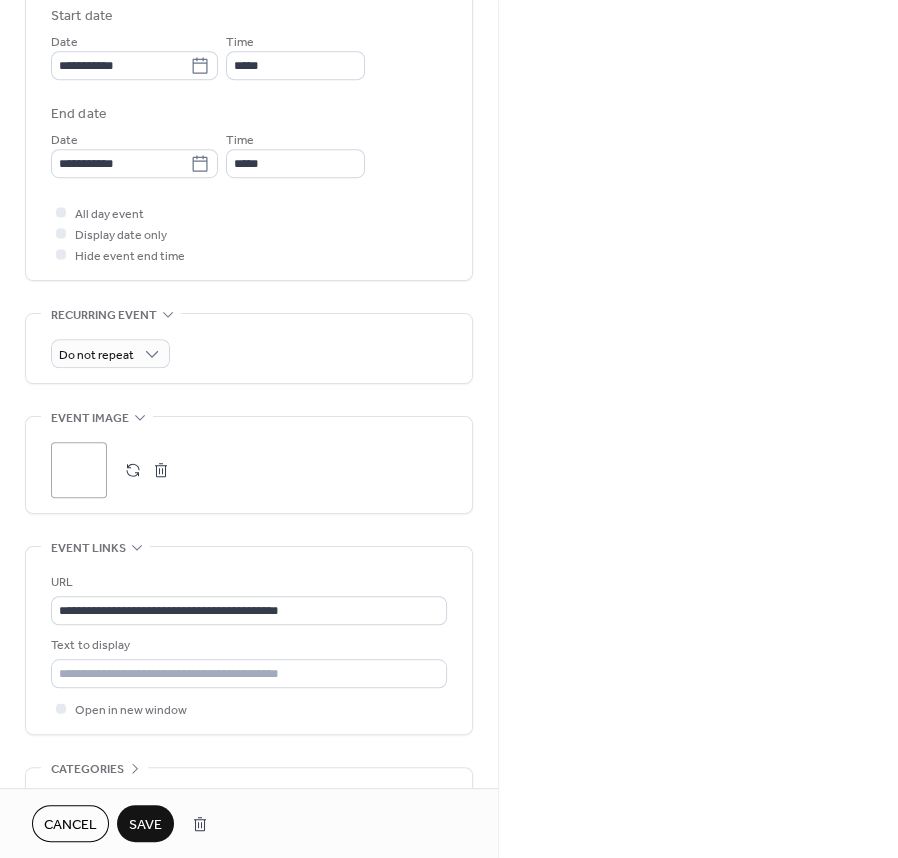 scroll, scrollTop: 663, scrollLeft: 0, axis: vertical 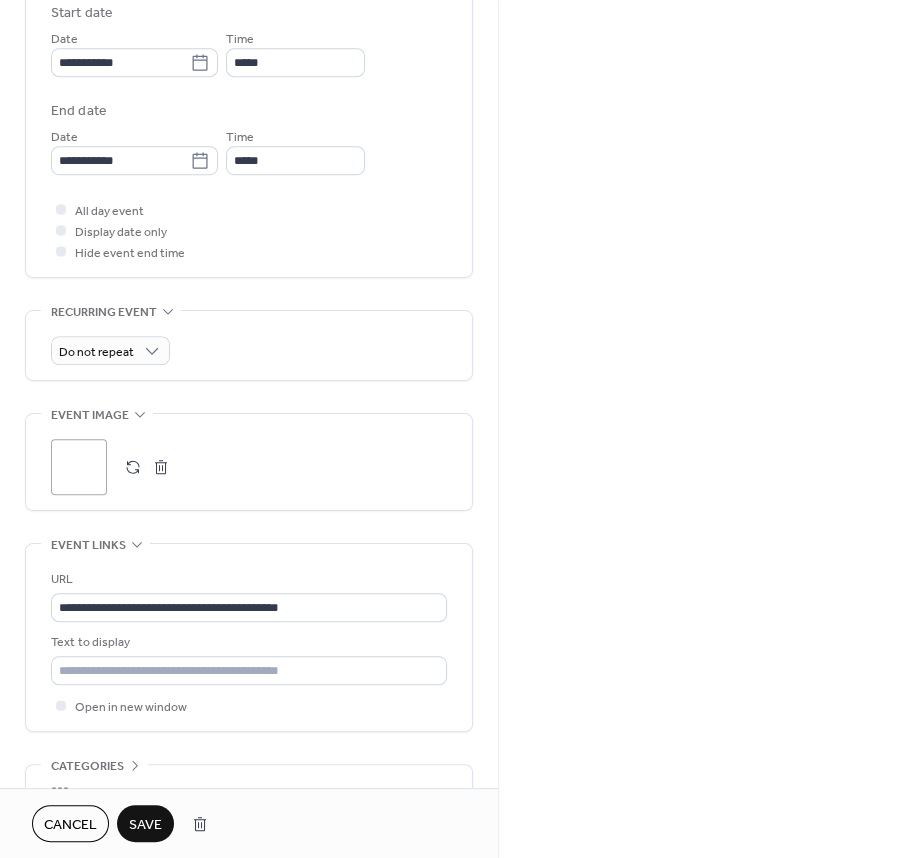 click at bounding box center [161, 467] 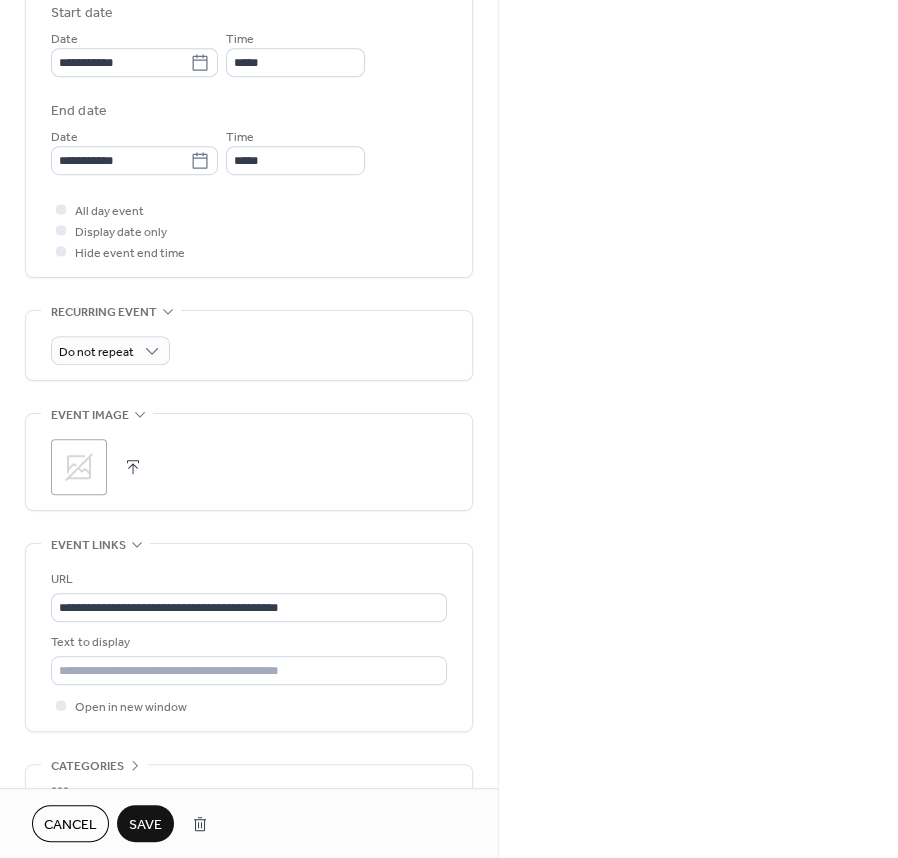 click at bounding box center [133, 467] 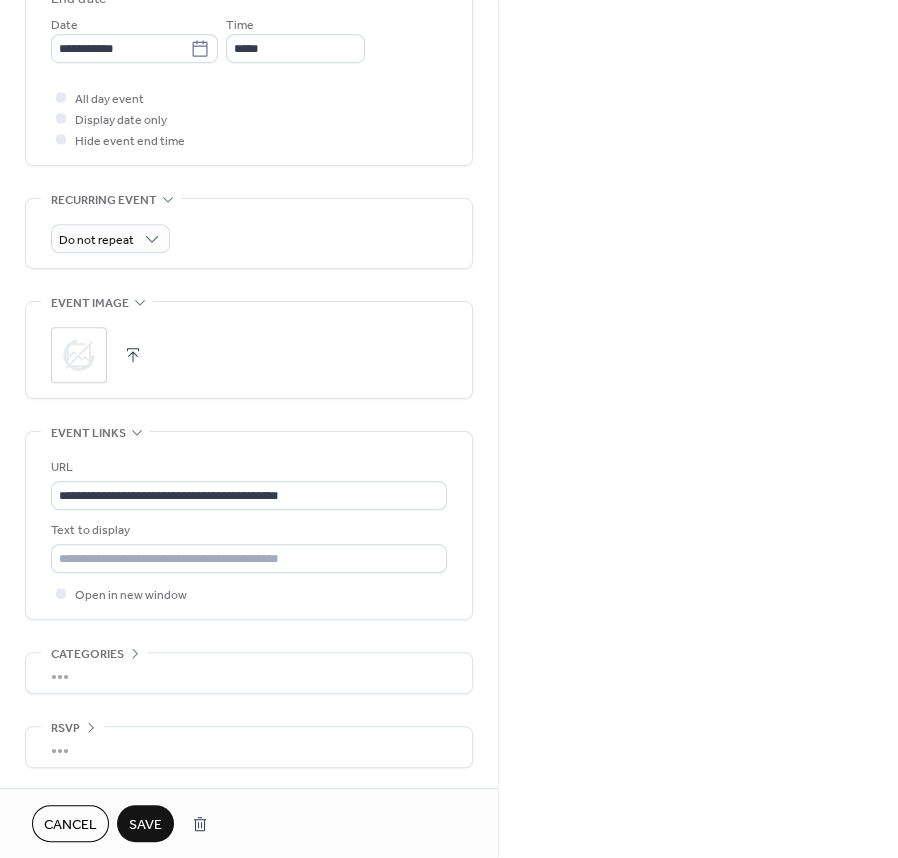 scroll, scrollTop: 784, scrollLeft: 0, axis: vertical 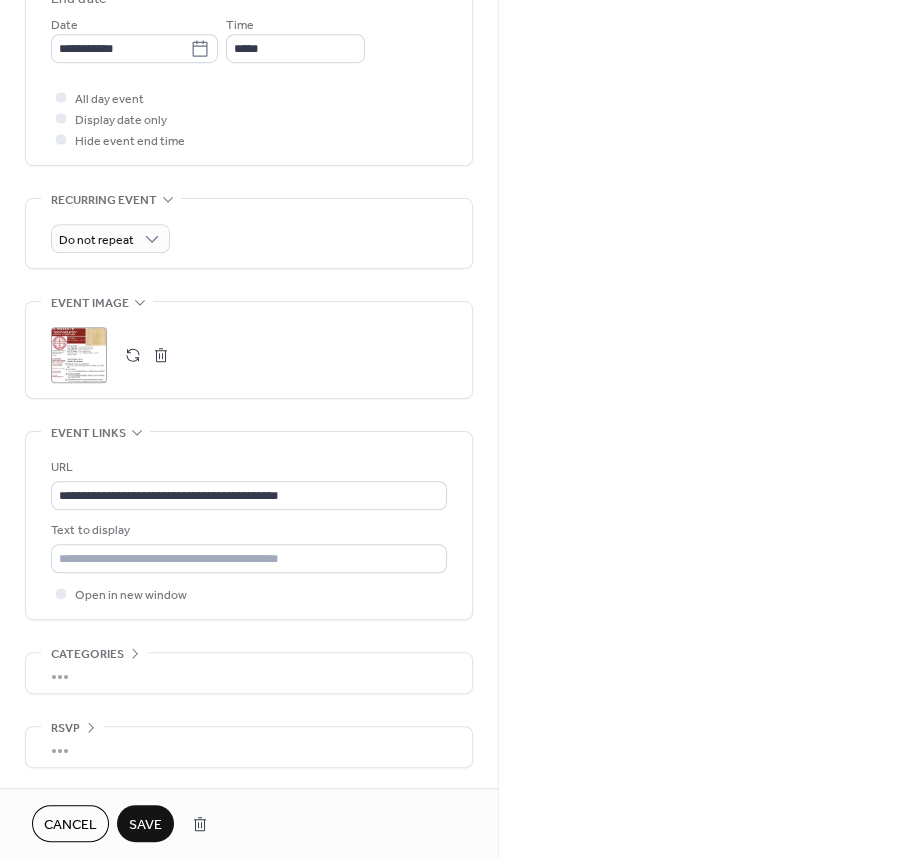 click on "Save" at bounding box center (145, 825) 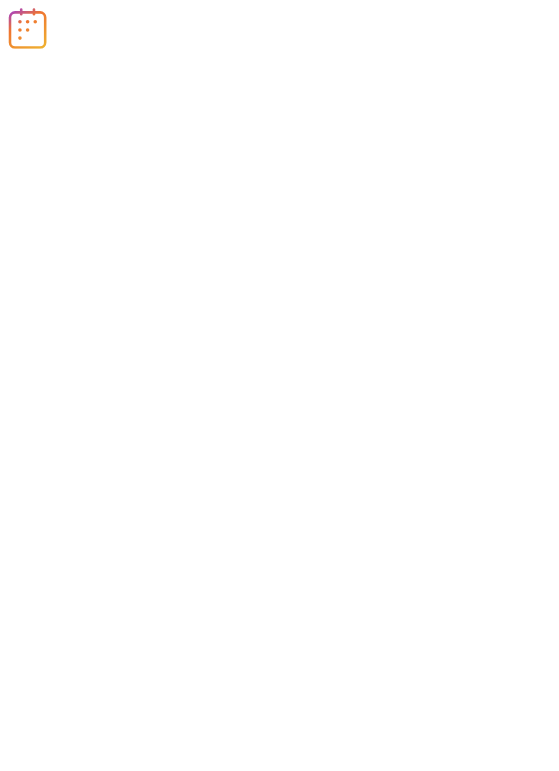scroll, scrollTop: 0, scrollLeft: 0, axis: both 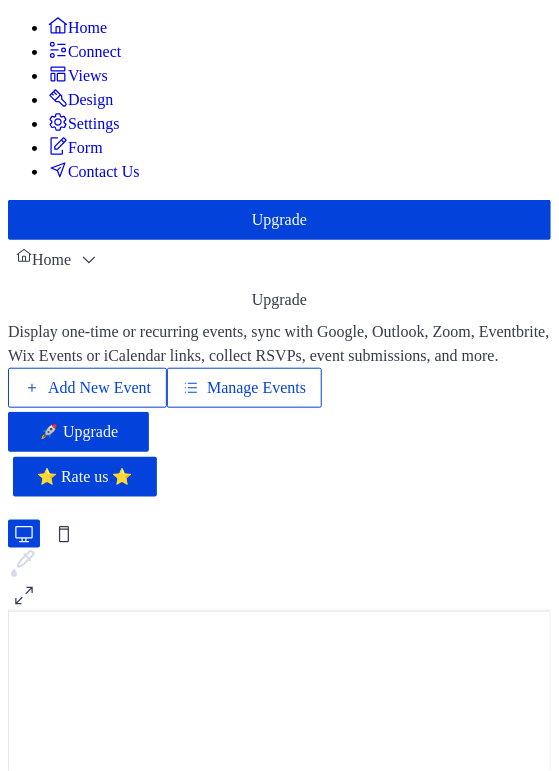 click on "Manage Events" at bounding box center (256, 388) 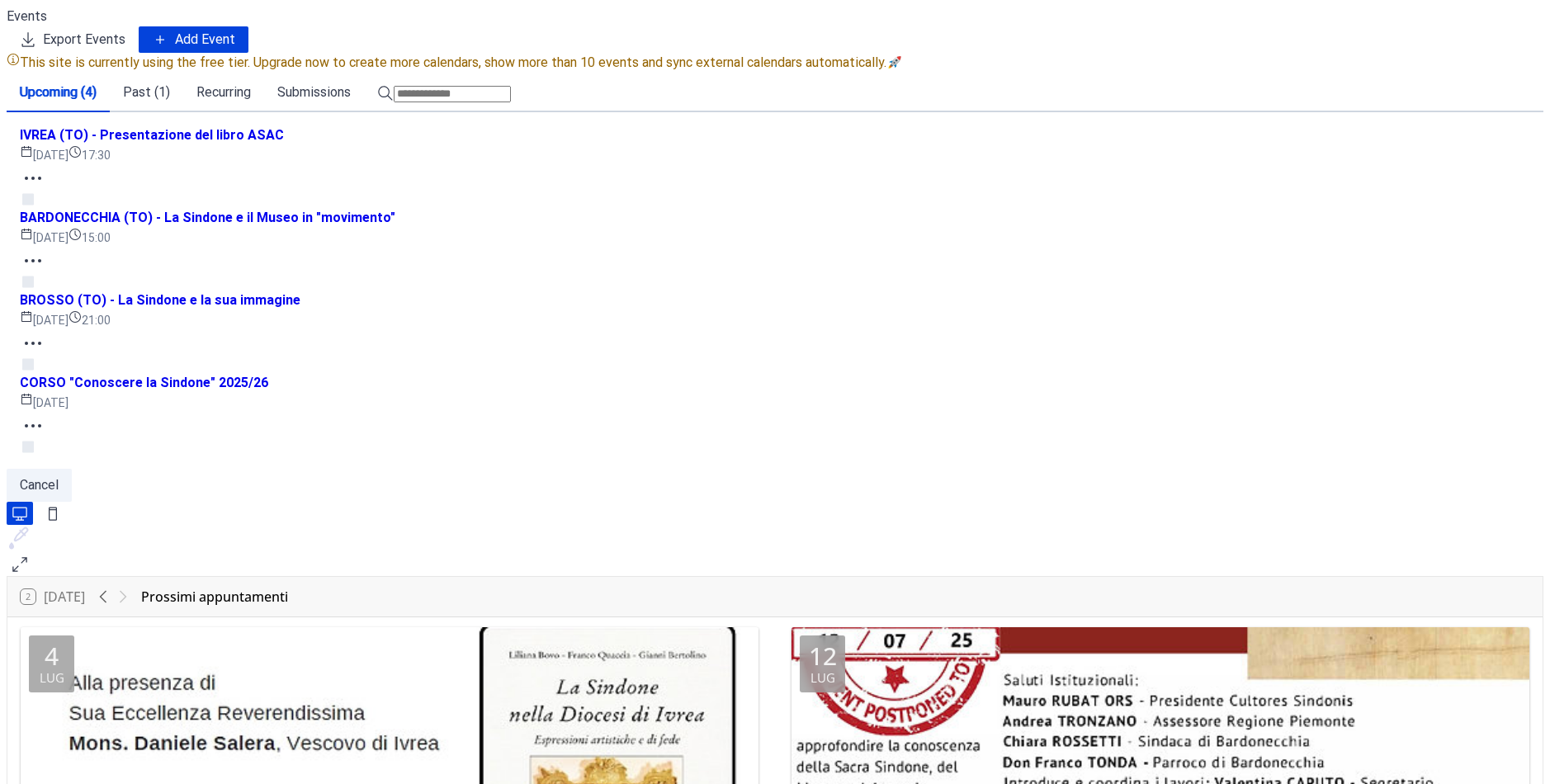 scroll, scrollTop: 0, scrollLeft: 0, axis: both 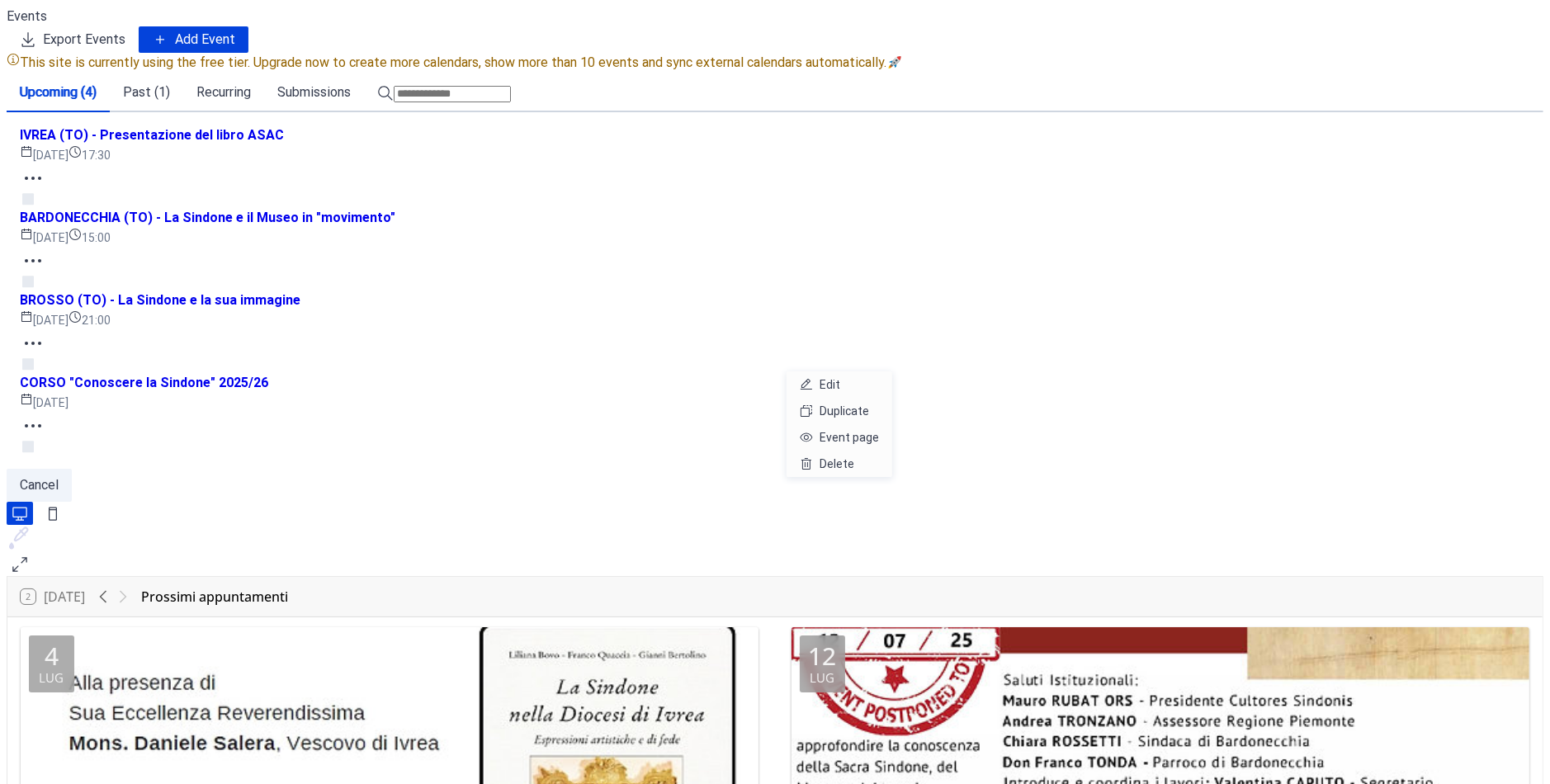 click 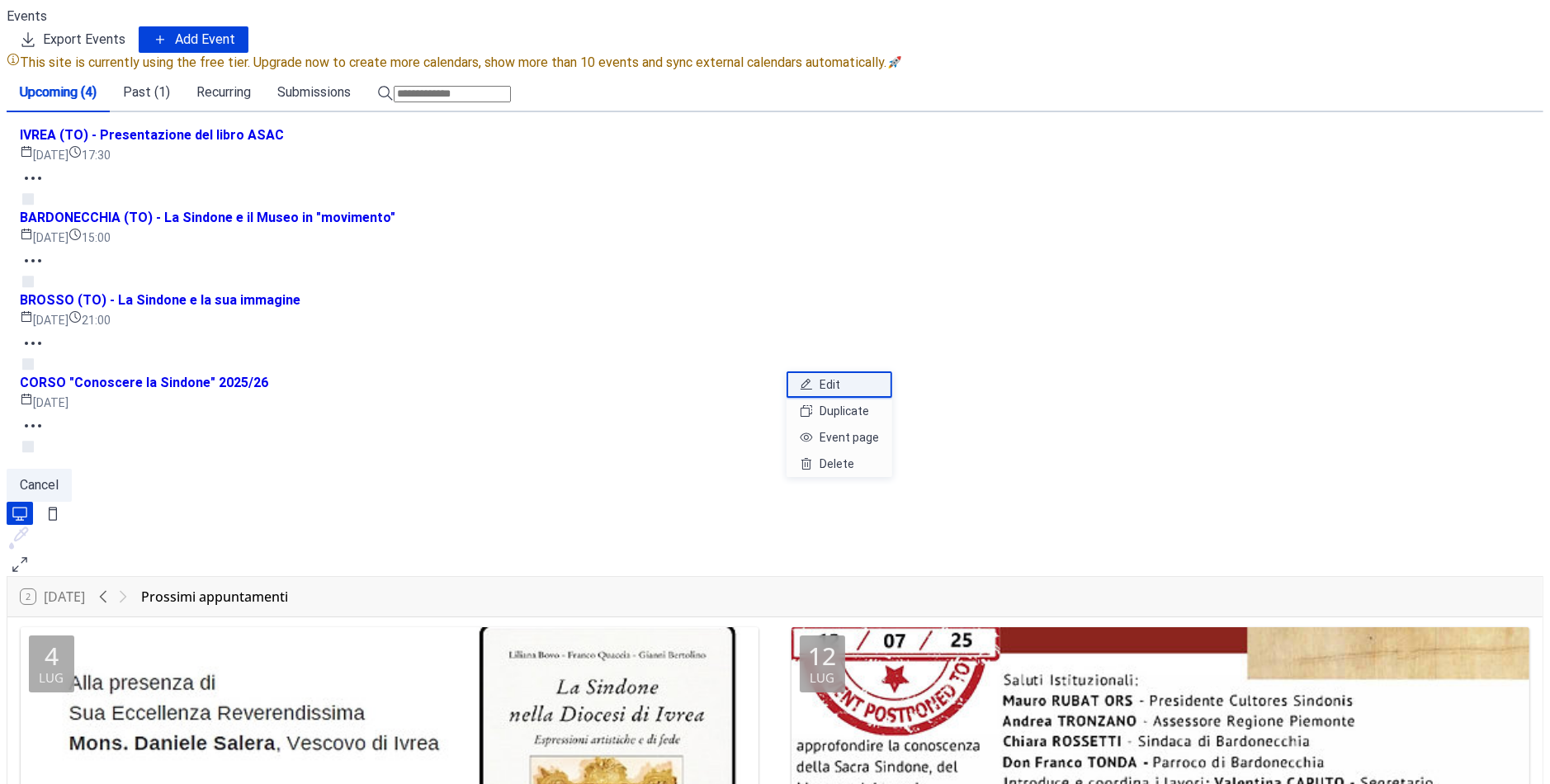 click on "Edit" at bounding box center (829, 385) 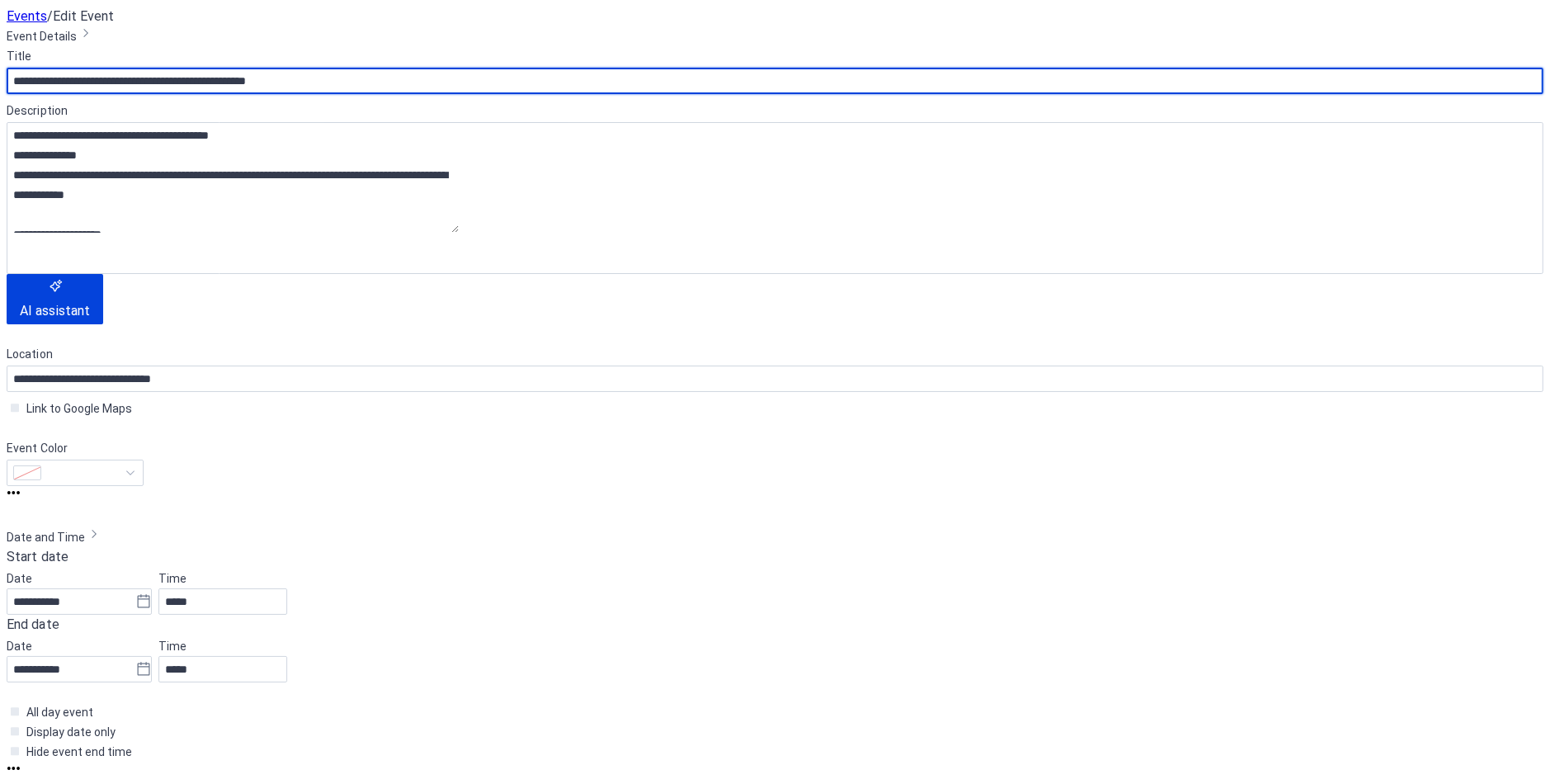 scroll, scrollTop: 0, scrollLeft: 0, axis: both 